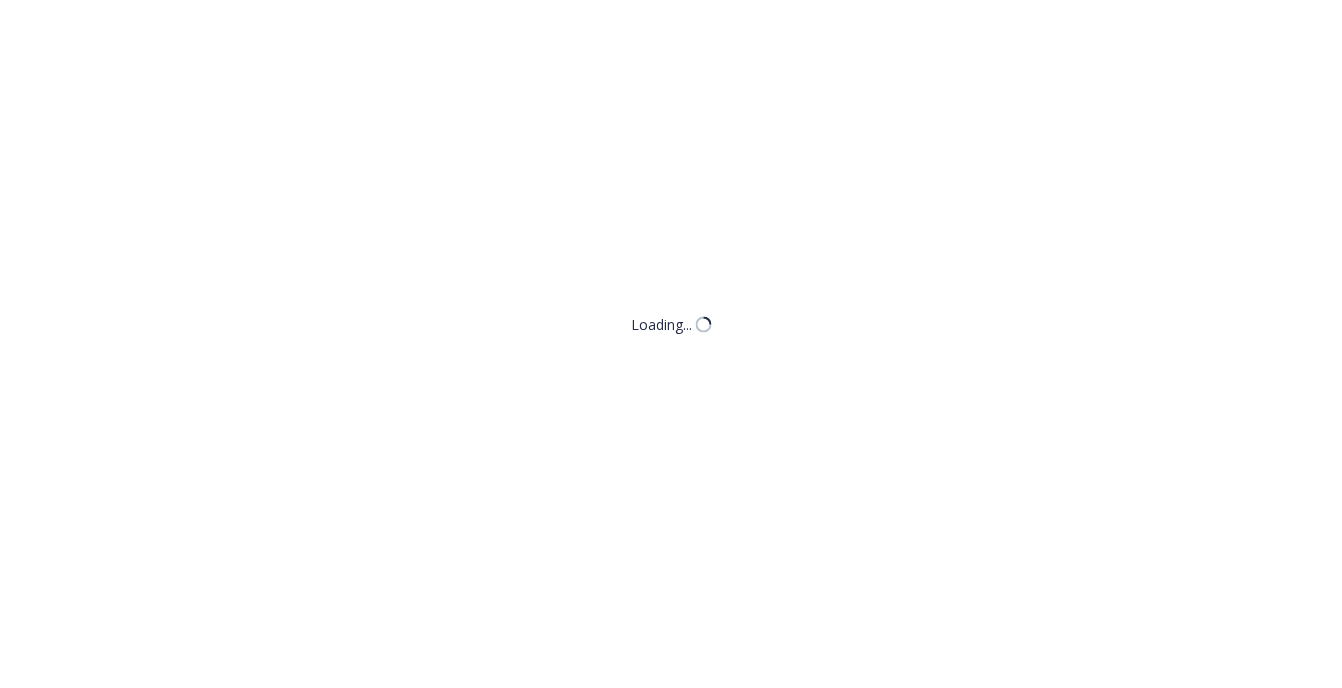 scroll, scrollTop: 0, scrollLeft: 0, axis: both 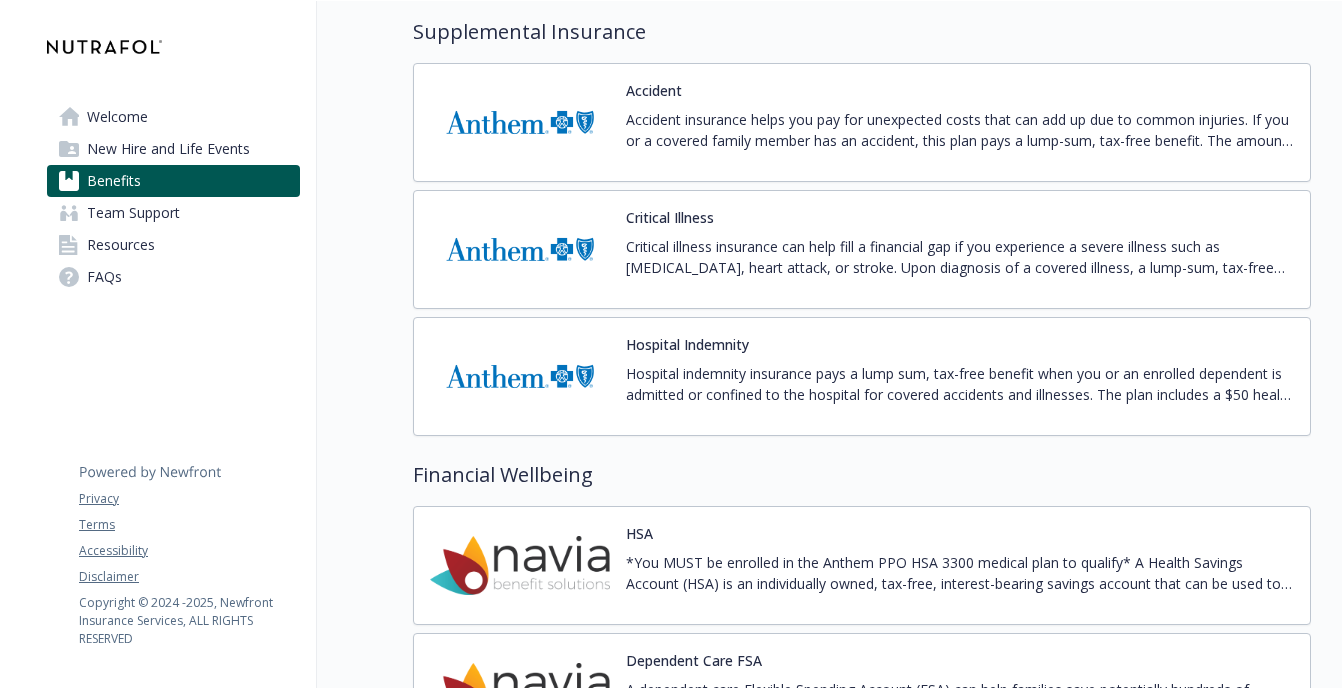 click on "Hospital indemnity insurance pays a lump sum, tax-free benefit when you or an enrolled dependent is admitted or confined to the hospital for covered accidents and illnesses. The plan includes a $50 health screening benefit per insured individual, per year." at bounding box center (960, 384) 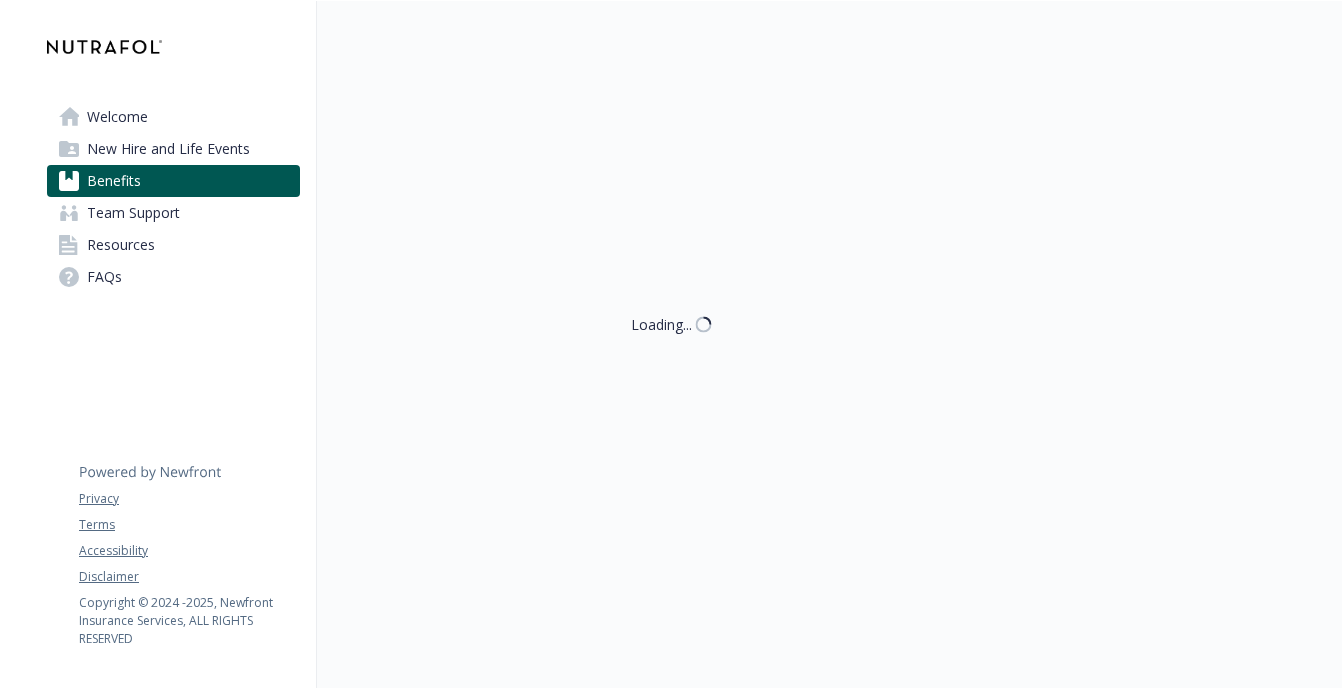 scroll, scrollTop: 2374, scrollLeft: 0, axis: vertical 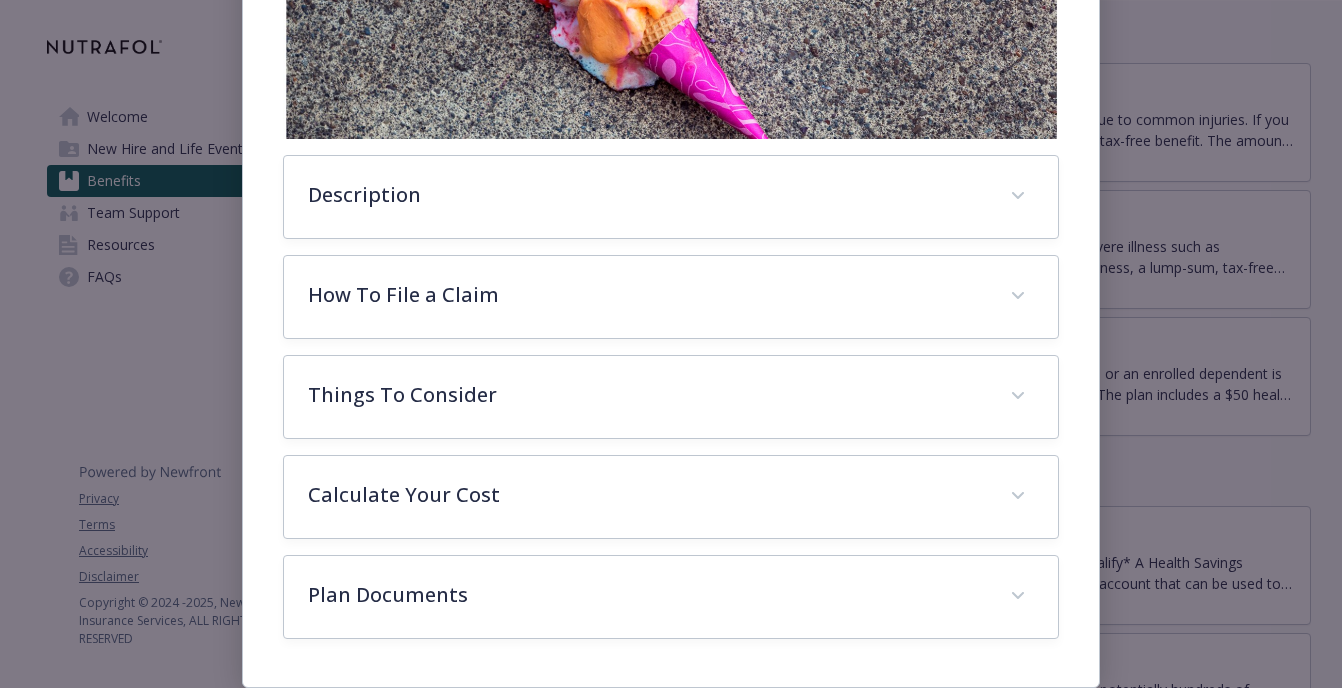 click on "Supplemental Insurance - Hospital [GEOGRAPHIC_DATA] [GEOGRAPHIC_DATA] Indemnity Website [DOMAIN_NAME] Phone [PHONE_NUMBER] Group number L11827 Description Hospital indemnity insurance pays a lump sum, tax-free benefit when you or an enrolled dependent is admitted or confined to the hospital for covered accidents and illnesses. The plan includes a $50 health screening benefit per insured individual, per year. How To File a Claim You can file claims online at  [URL][DOMAIN_NAME]  or you can print a claim form from that website and file it by mail or fax.
Contact us with any questions: In [US_STATE] [PHONE_NUMBER]; in upstate [US_STATE] [PHONE_NUMBER]; in downstate [US_STATE] [PHONE_NUMBER]; if you are in any other state, please call [PHONE_NUMBER]. Things To Consider Calculate Your Cost
Employee only $16.41
Employee + spouse $34.09
Employee + child(ren) $25.05
Family $43.91
Plan Documents 2025 Anthem Hospital Indemnity Summary - H&W Collective.pdf" at bounding box center (671, 344) 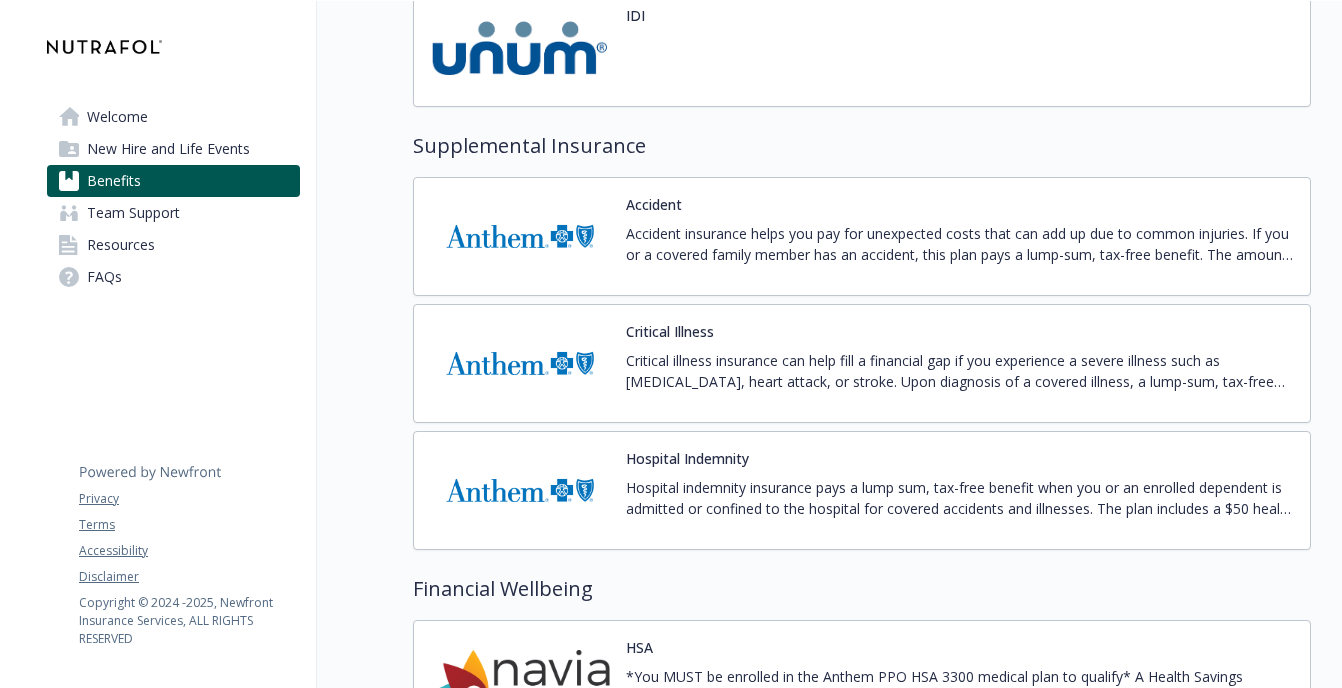 scroll, scrollTop: 1706, scrollLeft: 0, axis: vertical 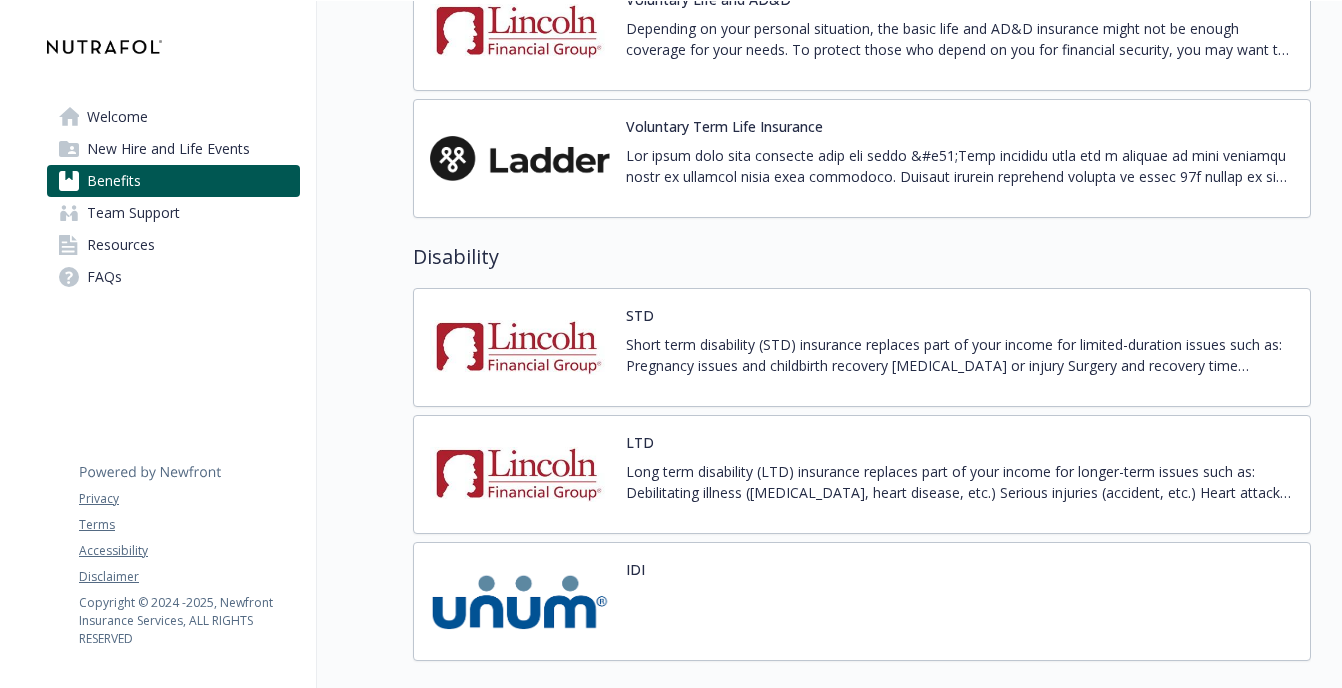 click on "Short term disability (STD) insurance replaces part of your income for limited-duration issues such as:
Pregnancy issues and childbirth recovery
[MEDICAL_DATA] or injury
Surgery and recovery time
Nutrafol pays the cost of this coverage." at bounding box center [960, 355] 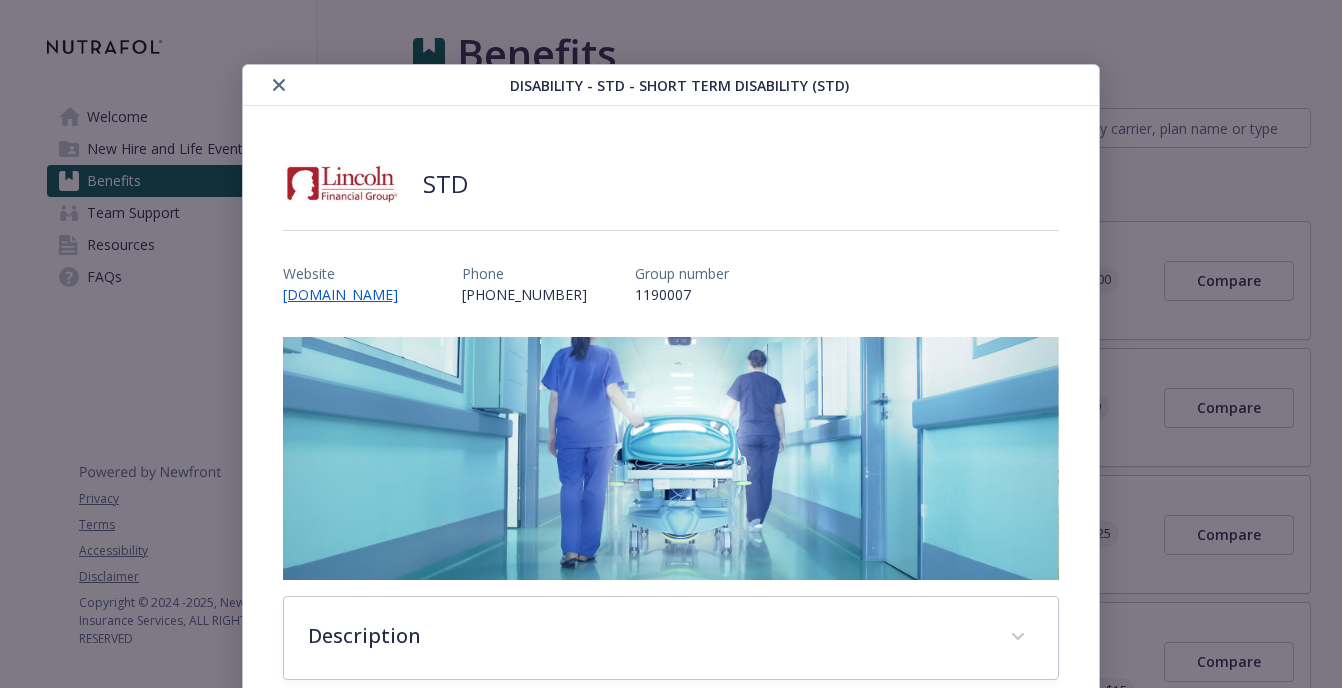 scroll, scrollTop: 1706, scrollLeft: 0, axis: vertical 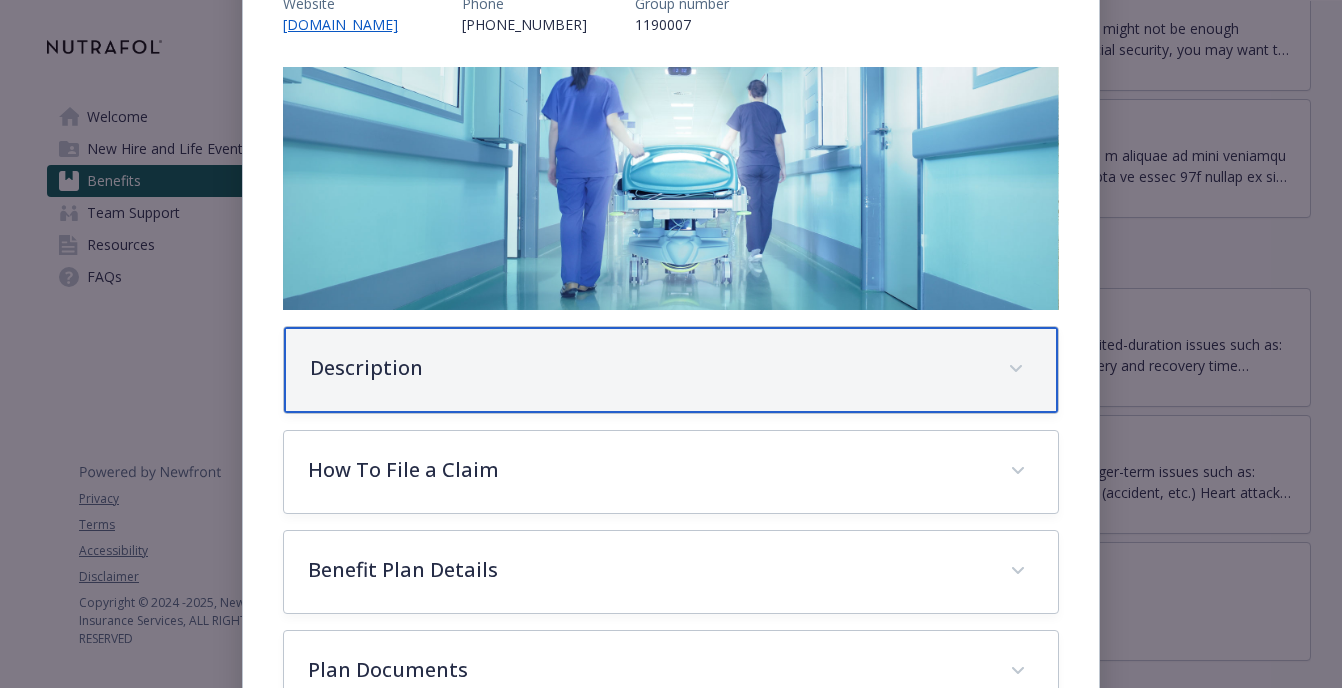click on "Description" at bounding box center [671, 370] 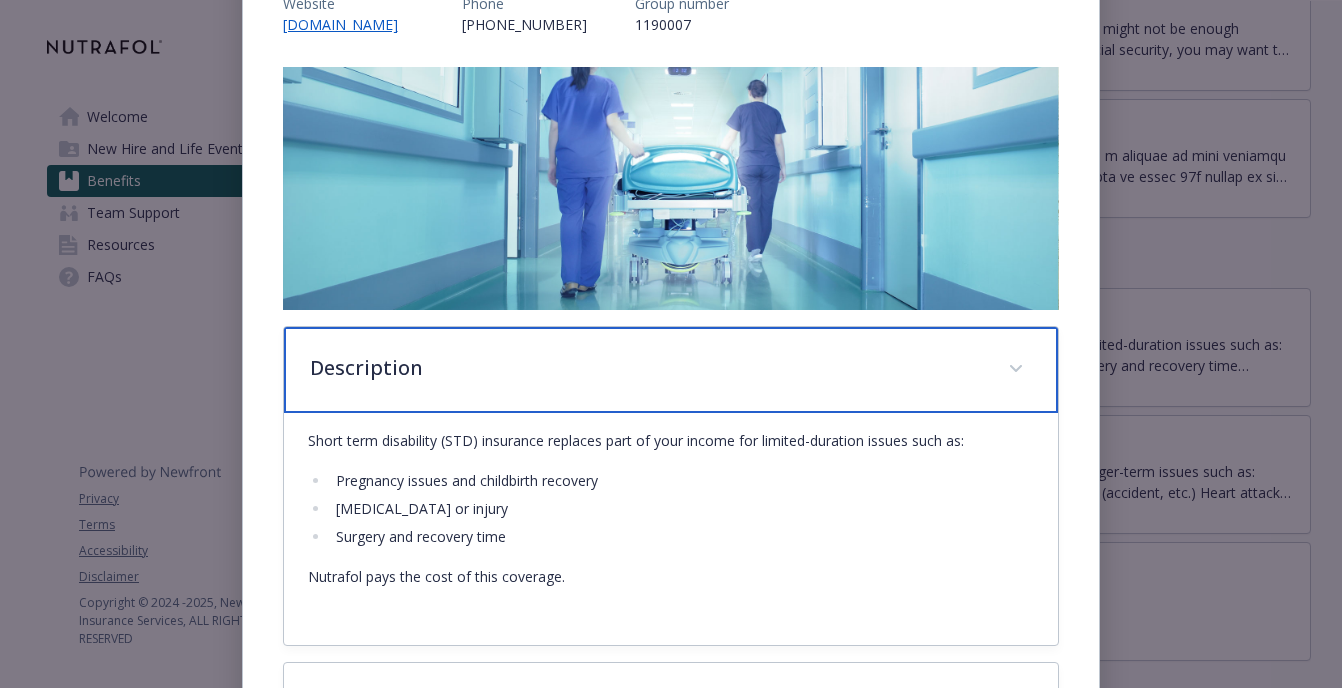 scroll, scrollTop: 338, scrollLeft: 0, axis: vertical 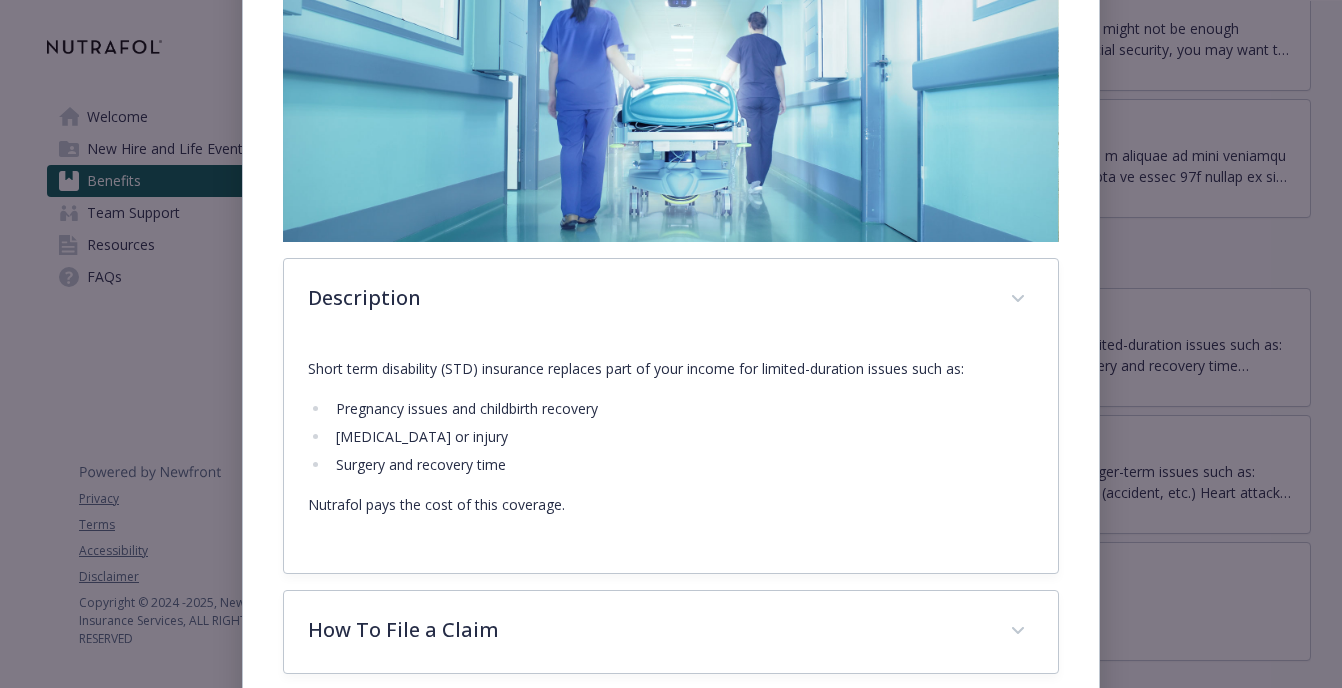 click on "[MEDICAL_DATA] or injury" at bounding box center [682, 437] 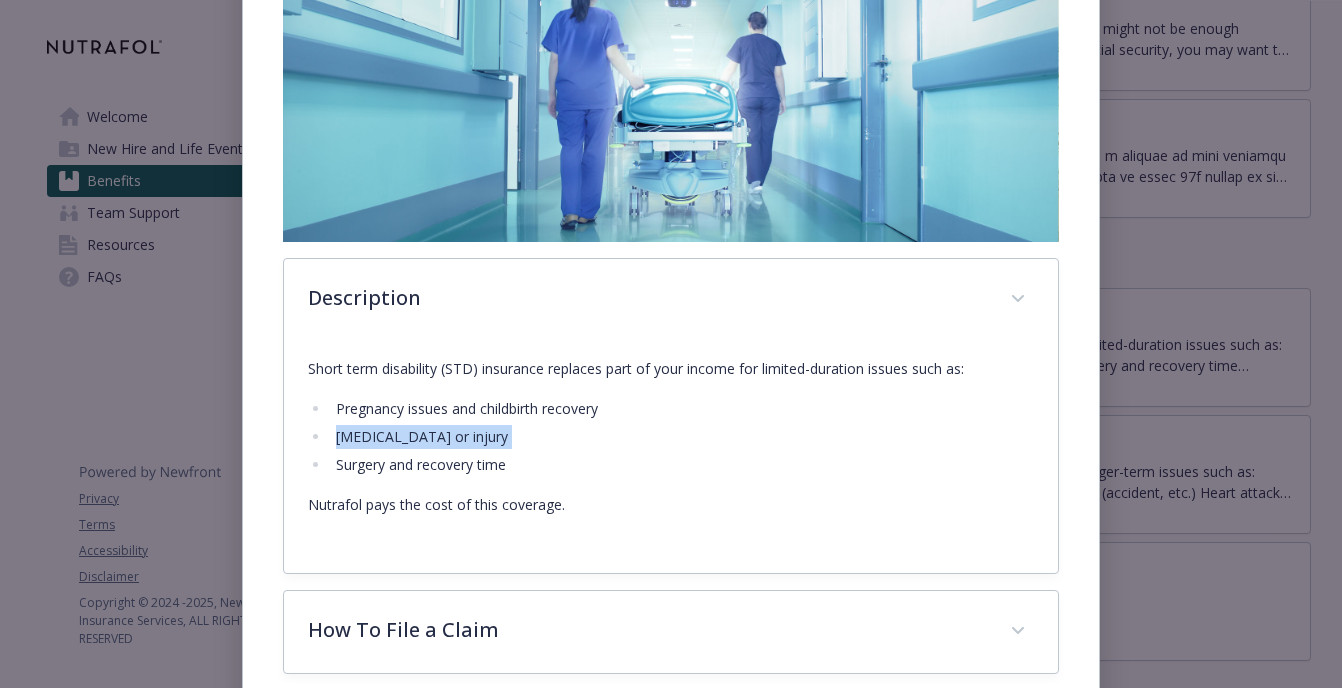 click on "Pregnancy issues and childbirth recovery" at bounding box center [682, 409] 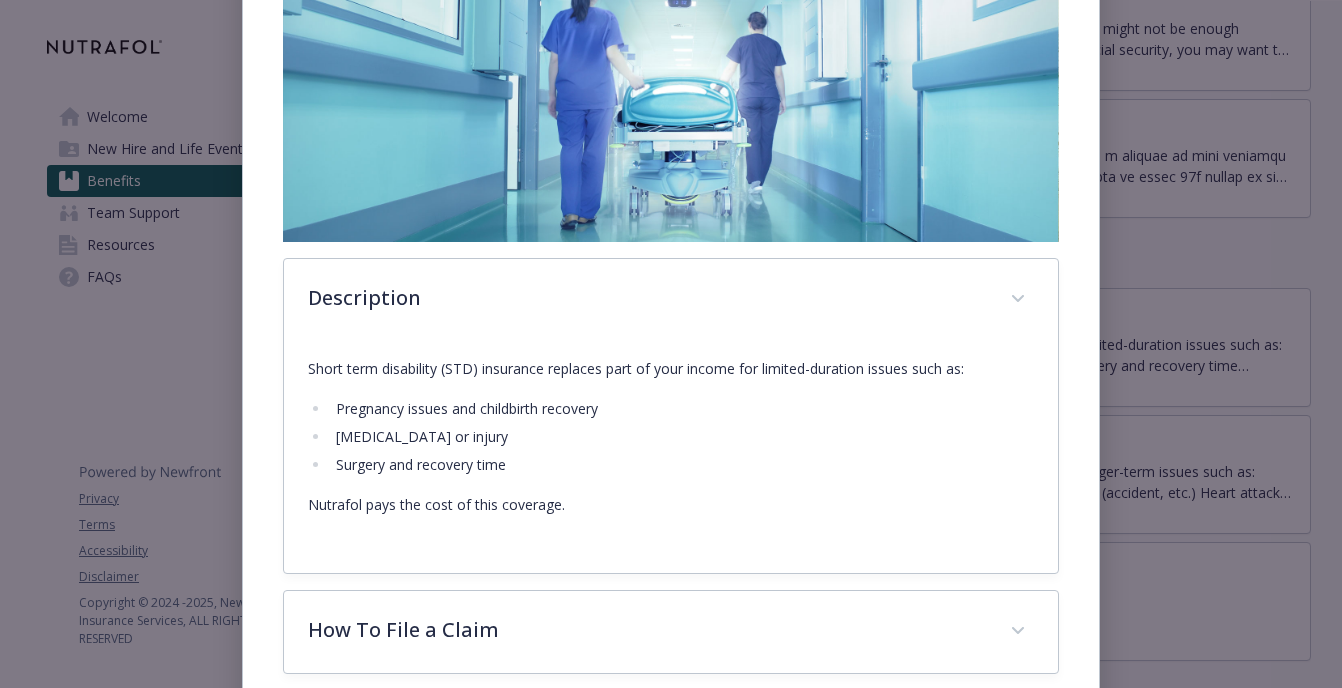 click on "Pregnancy issues and childbirth recovery" at bounding box center [682, 409] 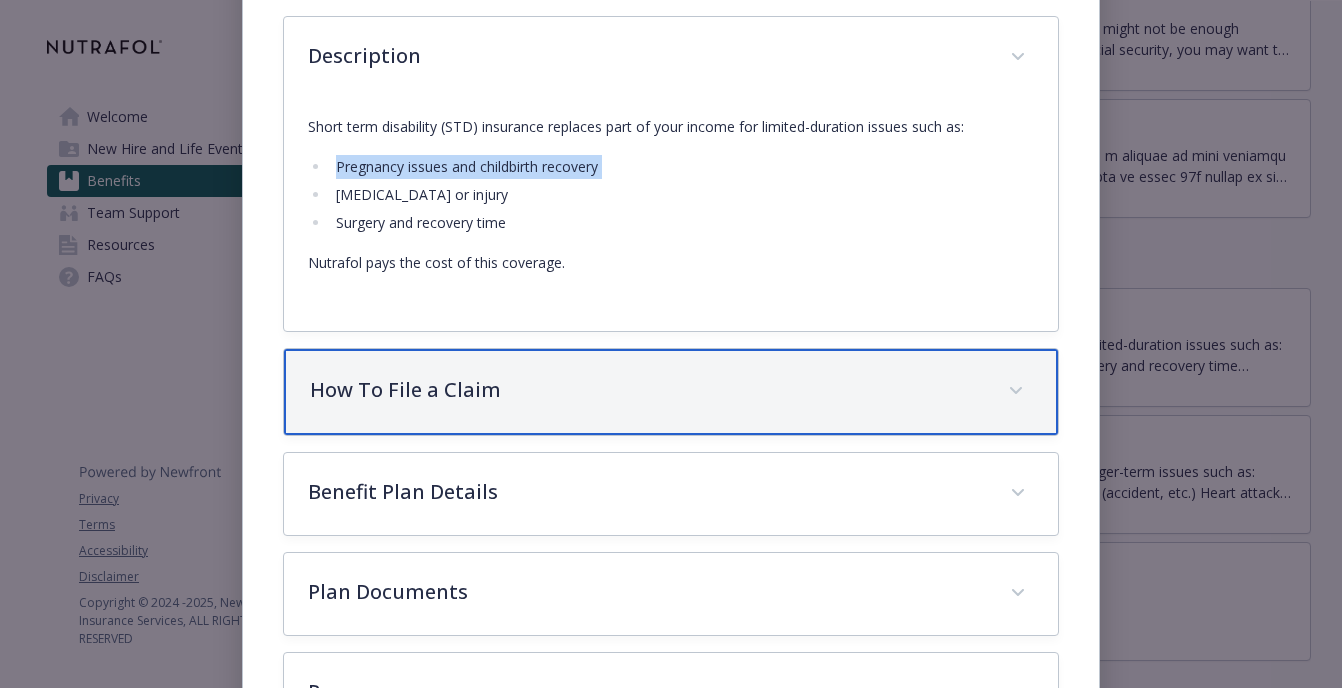 click on "How To File a Claim" at bounding box center [647, 390] 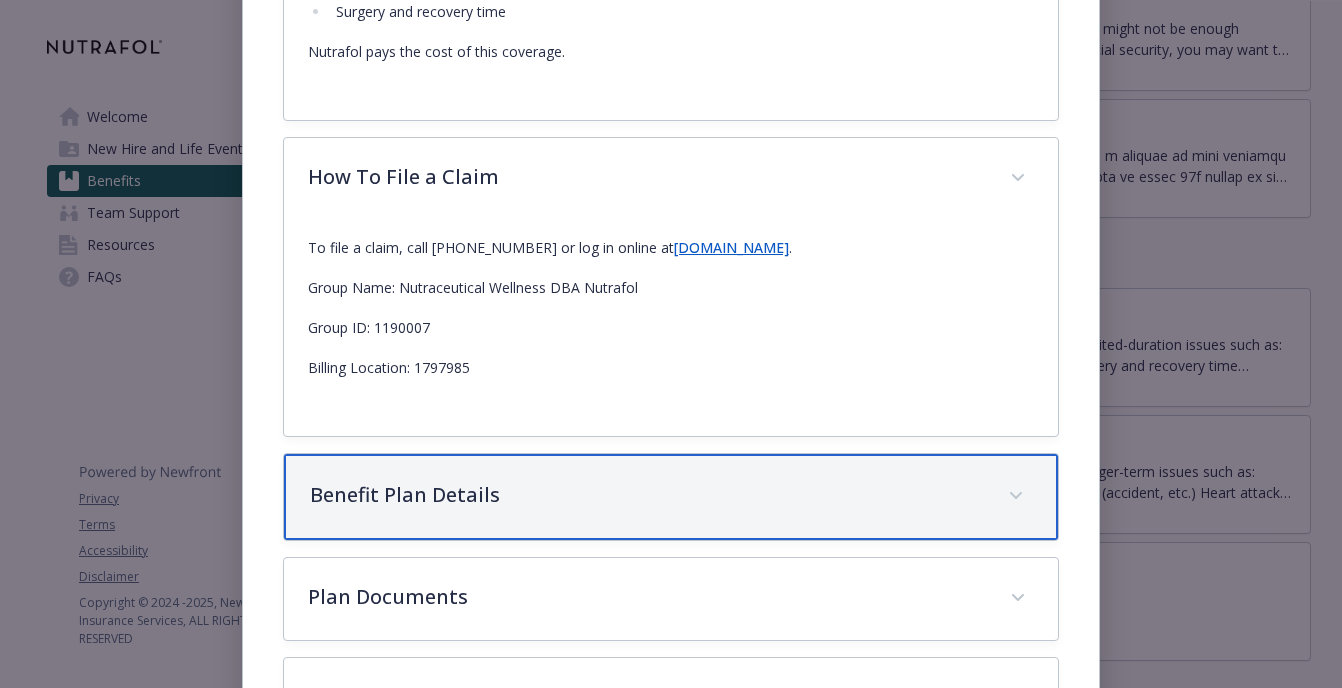 click on "Benefit Plan Details" at bounding box center (647, 495) 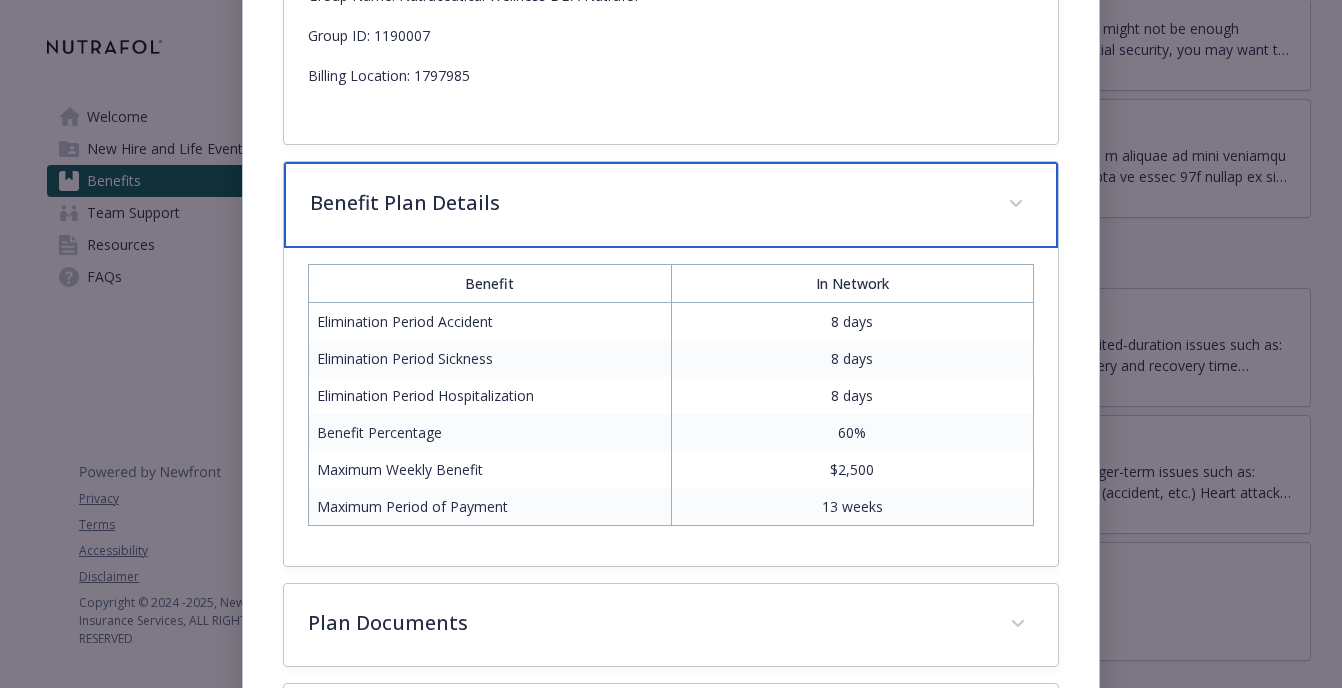 scroll, scrollTop: 1089, scrollLeft: 0, axis: vertical 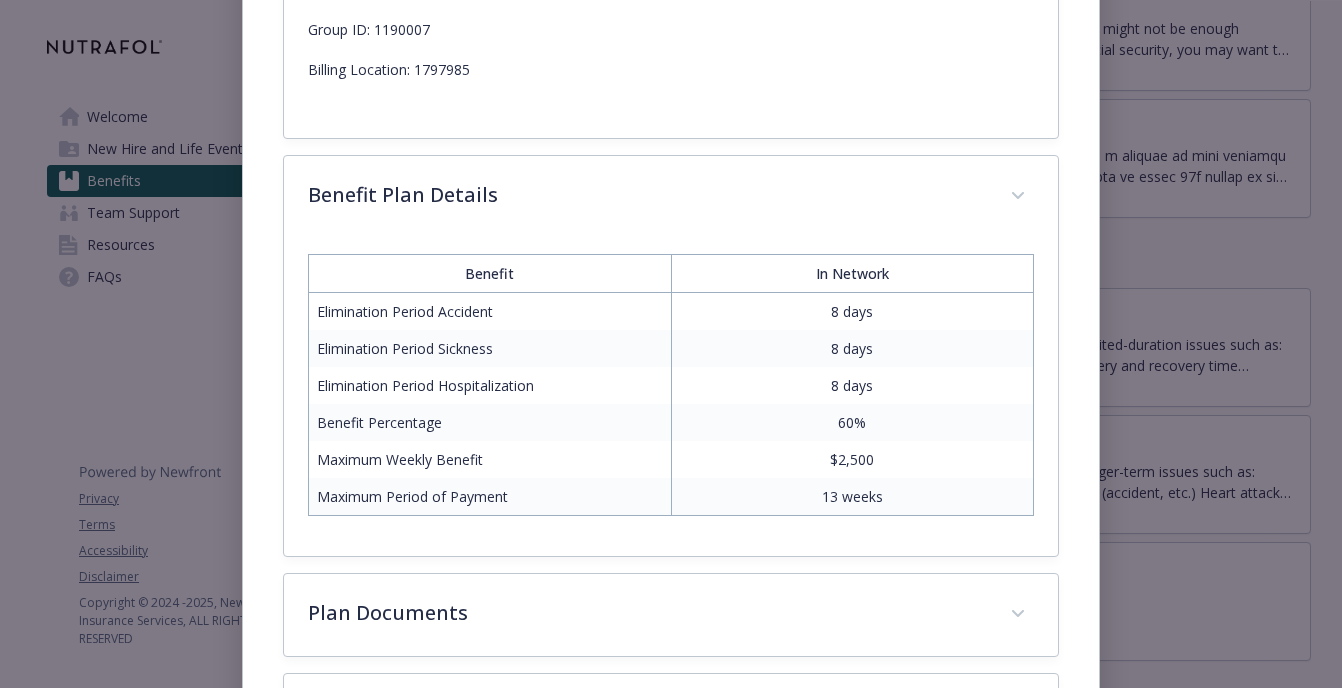 click on "Maximum Period of Payment" at bounding box center [489, 497] 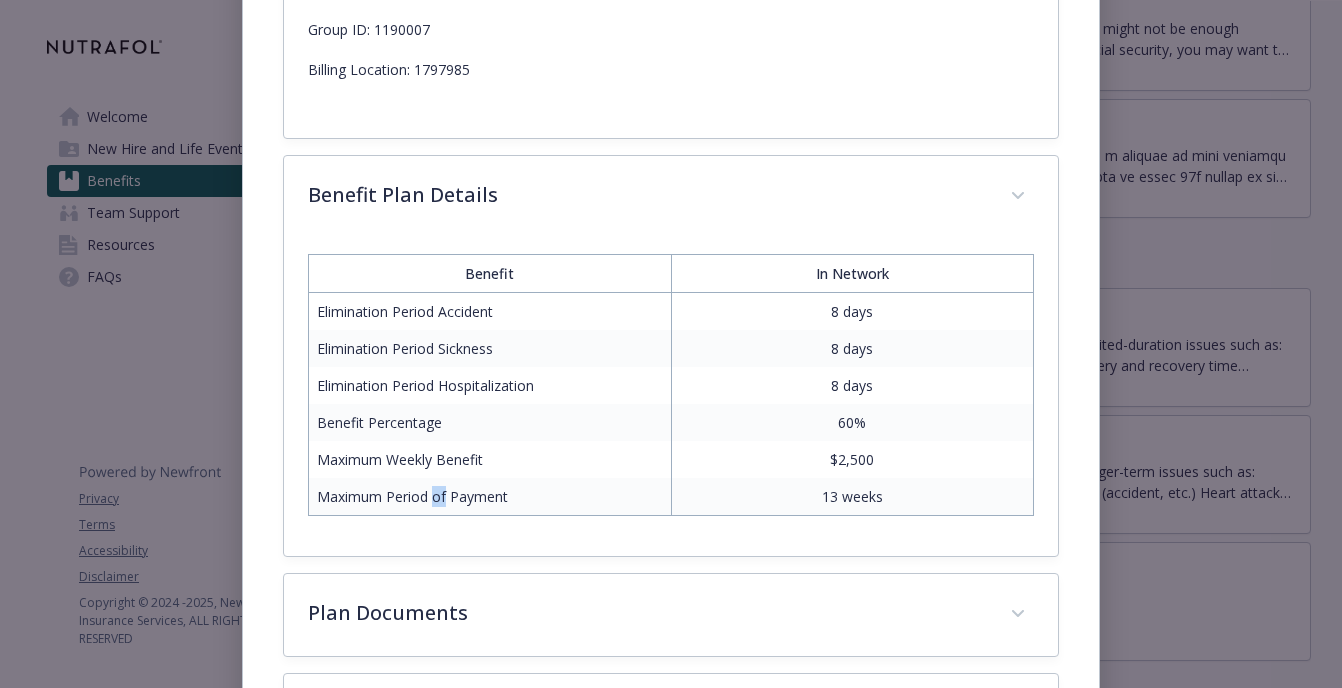 click on "Maximum Period of Payment" at bounding box center [489, 497] 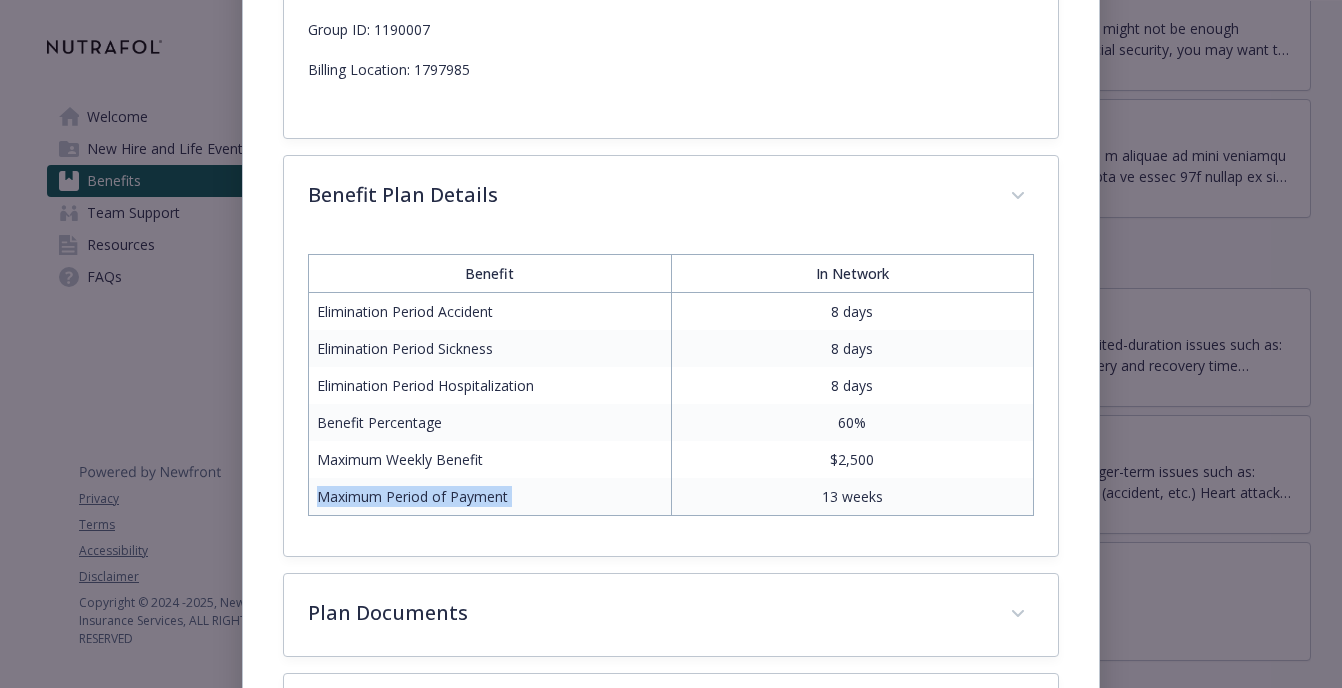 click on "Maximum Weekly Benefit" at bounding box center [489, 459] 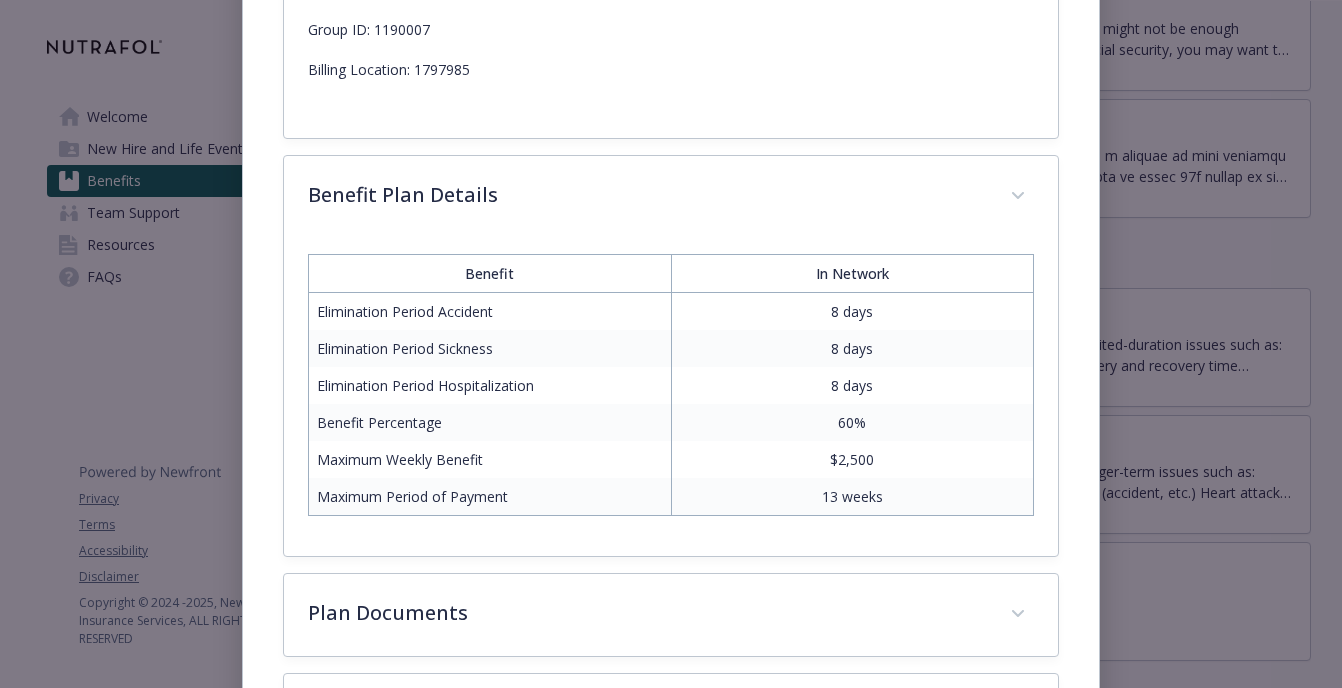 click on "Maximum Weekly Benefit" at bounding box center (489, 459) 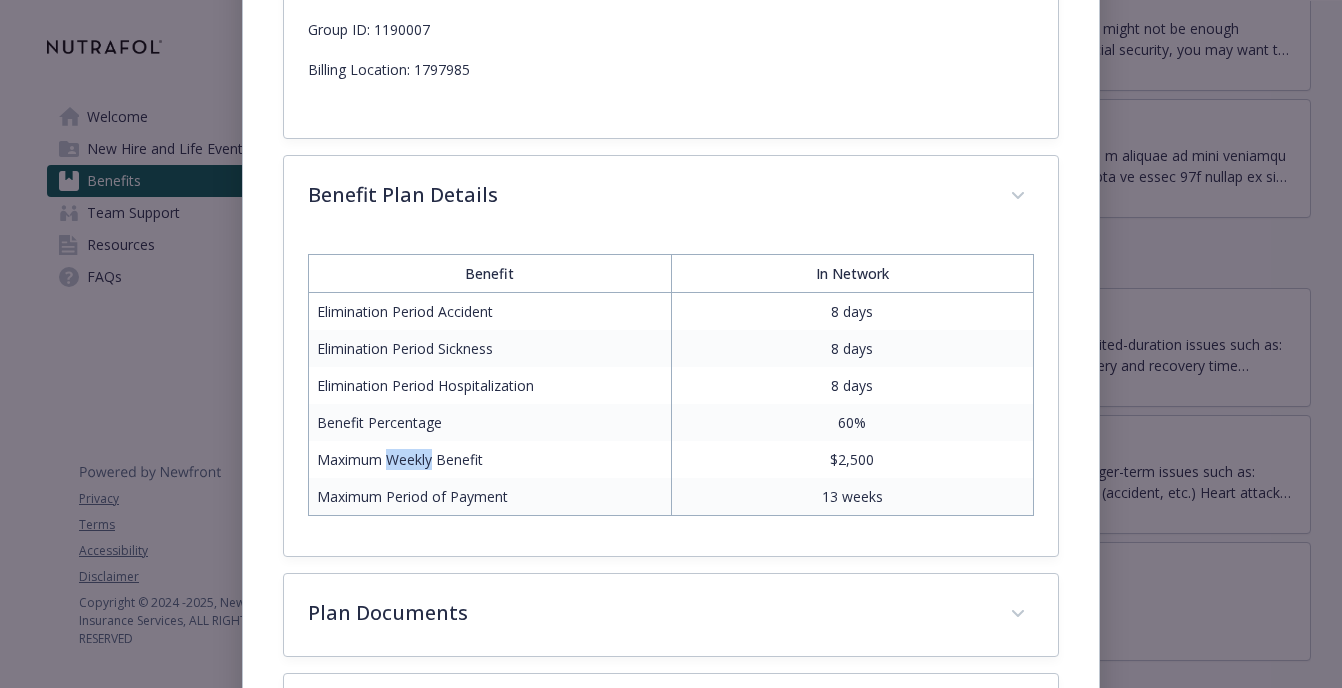 click on "Maximum Weekly Benefit" at bounding box center [489, 459] 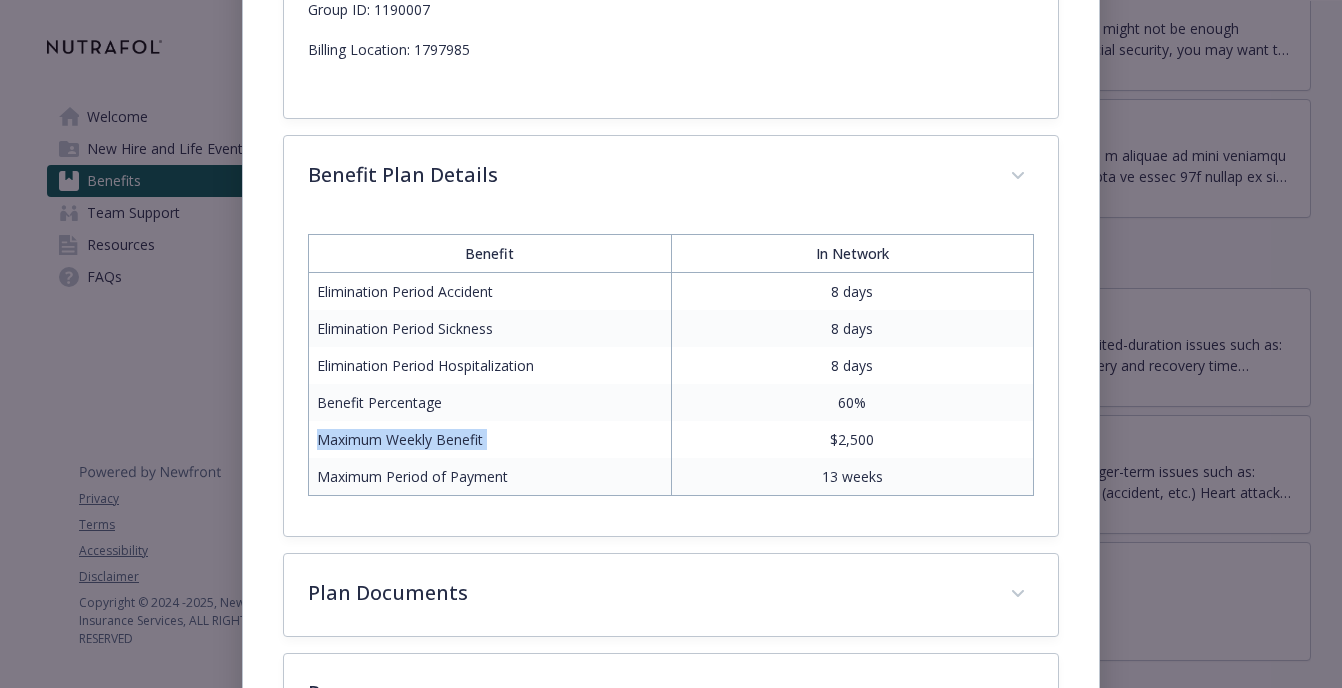 scroll, scrollTop: 1206, scrollLeft: 0, axis: vertical 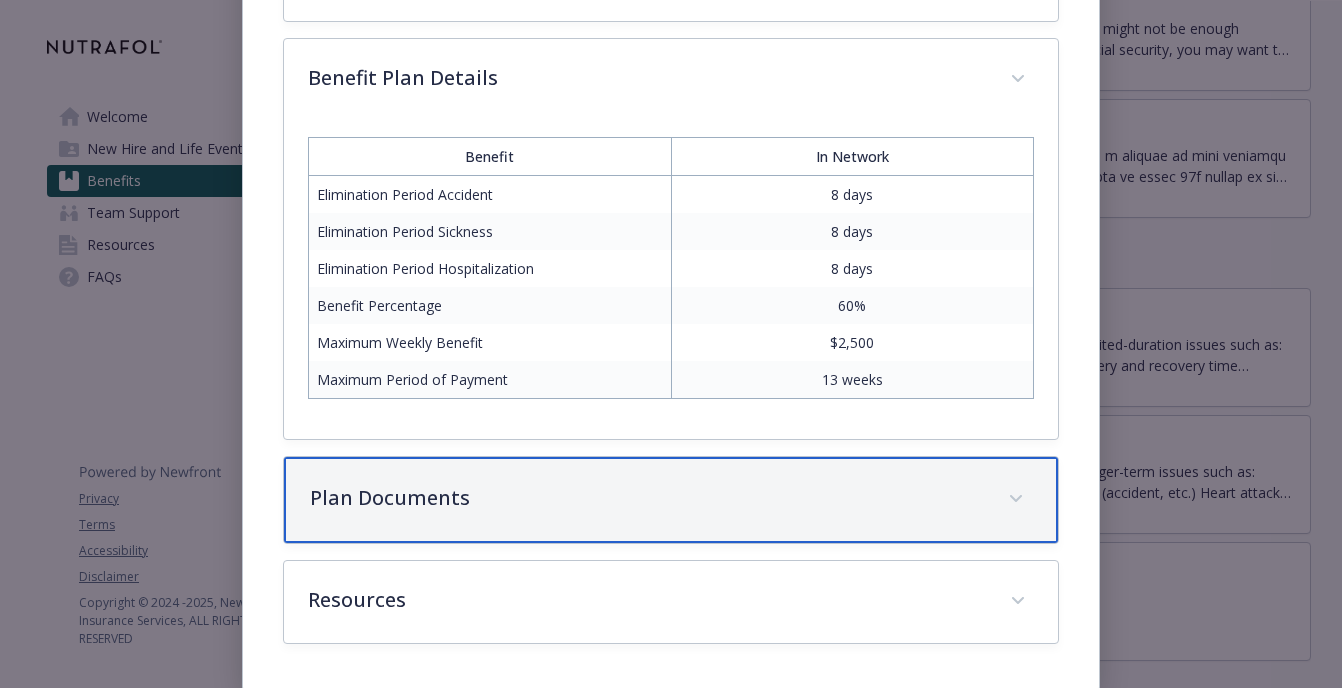 click on "Plan Documents" at bounding box center (647, 498) 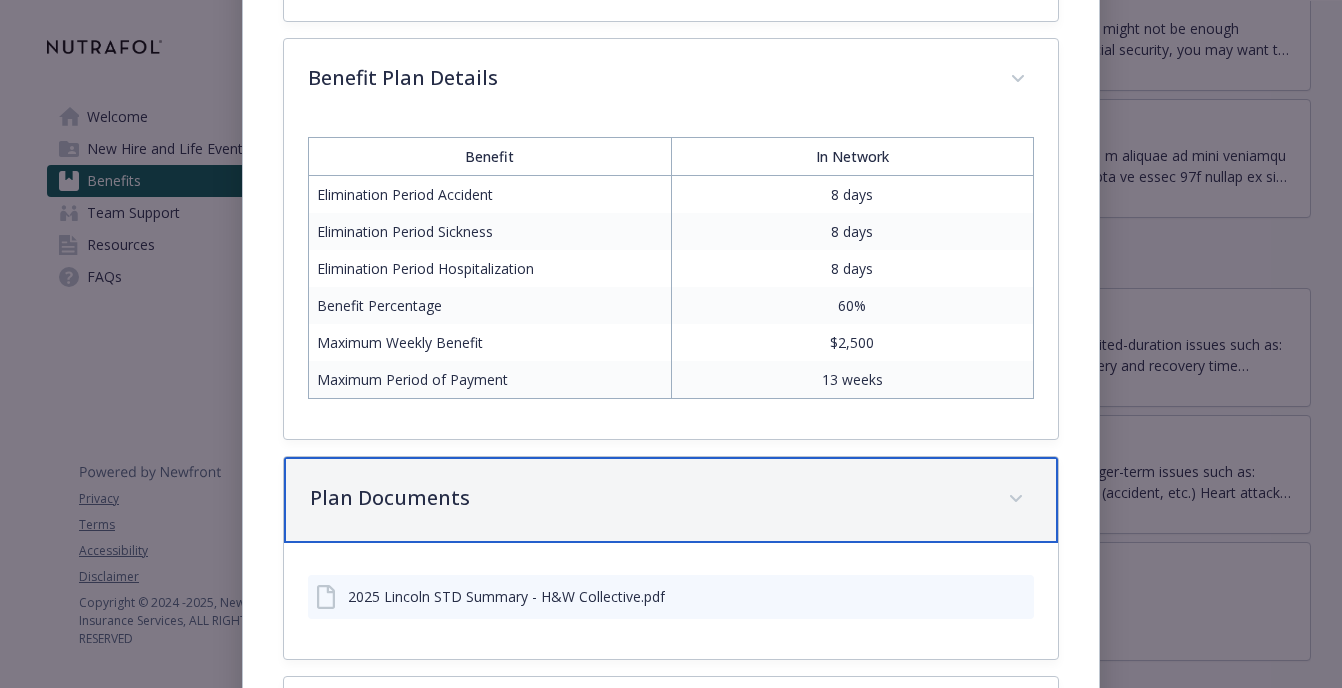 scroll, scrollTop: 1326, scrollLeft: 0, axis: vertical 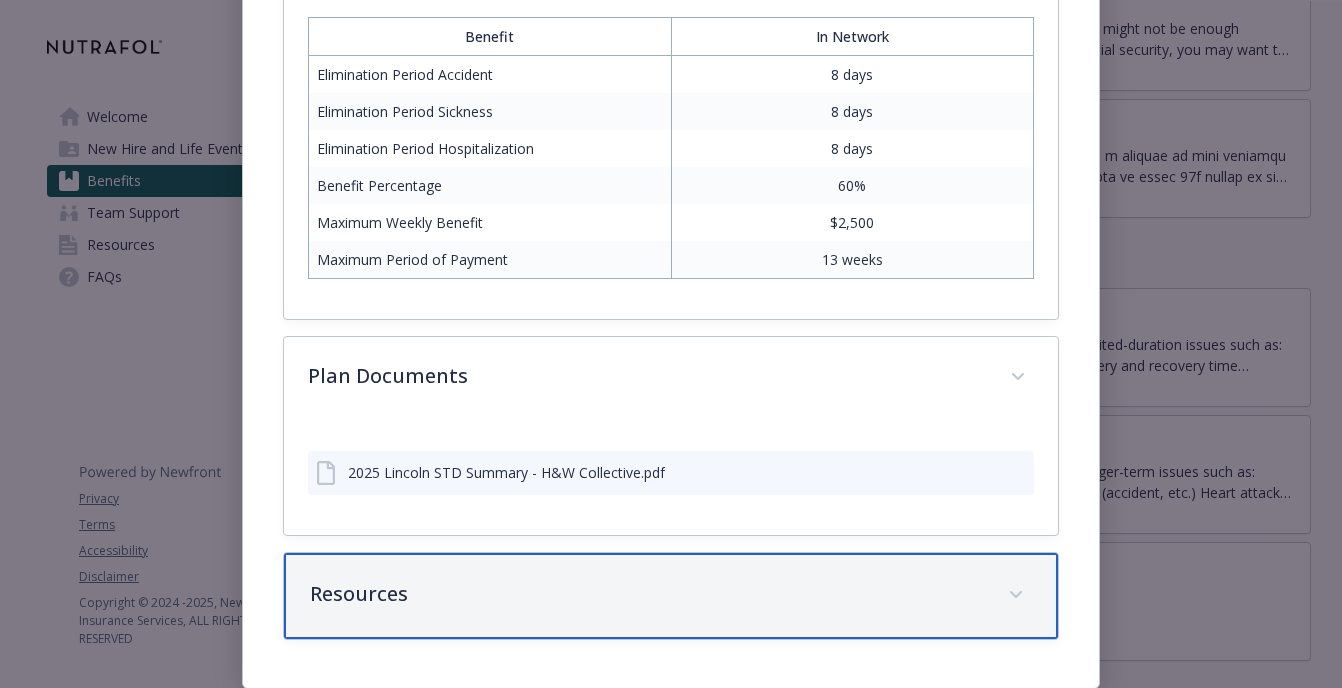 click on "Resources" at bounding box center [671, 596] 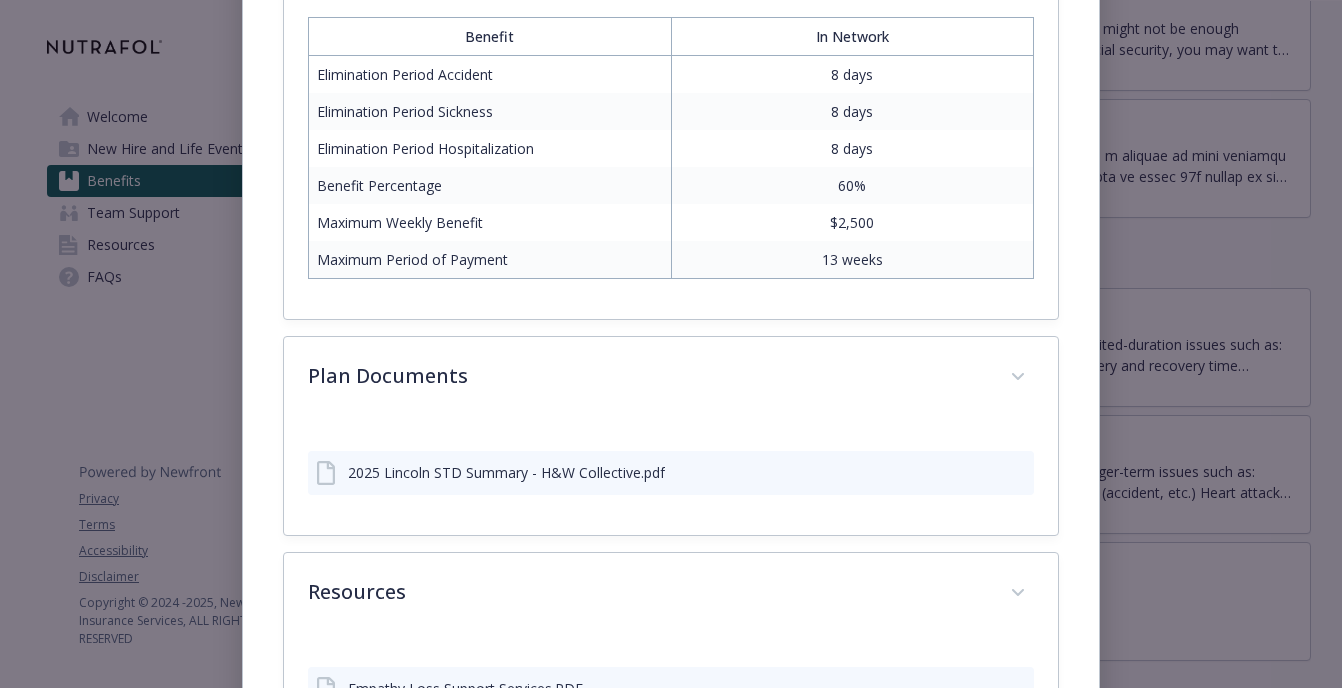 click on "Disability - STD - Short Term Disability (STD) STD Website [DOMAIN_NAME] Phone [PHONE_NUMBER] Group number 1190007 Description Short term disability (STD) insurance replaces part of your income for limited-duration issues such as:
Pregnancy issues and childbirth recovery
[MEDICAL_DATA] or injury
Surgery and recovery time
Nutrafol pays the cost of this coverage. How To File a Claim To file a claim, call [PHONE_NUMBER] or log in online at  [DOMAIN_NAME] .
Group Name: Nutraceutical Wellness DBA Nutrafol
Group ID: 1190007
Billing Location: 1797985 Benefit Plan Details Benefit In Network Elimination Period Accident 8 days Elimination Period Sickness 8 days Elimination Period Hospitalization 8 days Benefit Percentage 60% Maximum Weekly Benefit $2,500 Maximum Period of Payment 13 weeks Plan Documents 2025 Lincoln STD Summary - H&W Collective.pdf Resources Empathy Loss Support Services.PDF EAP.pdf Travel Connect.pdf Life Keys.pdf Wellness Path Flyer.pdf" at bounding box center [671, -127] 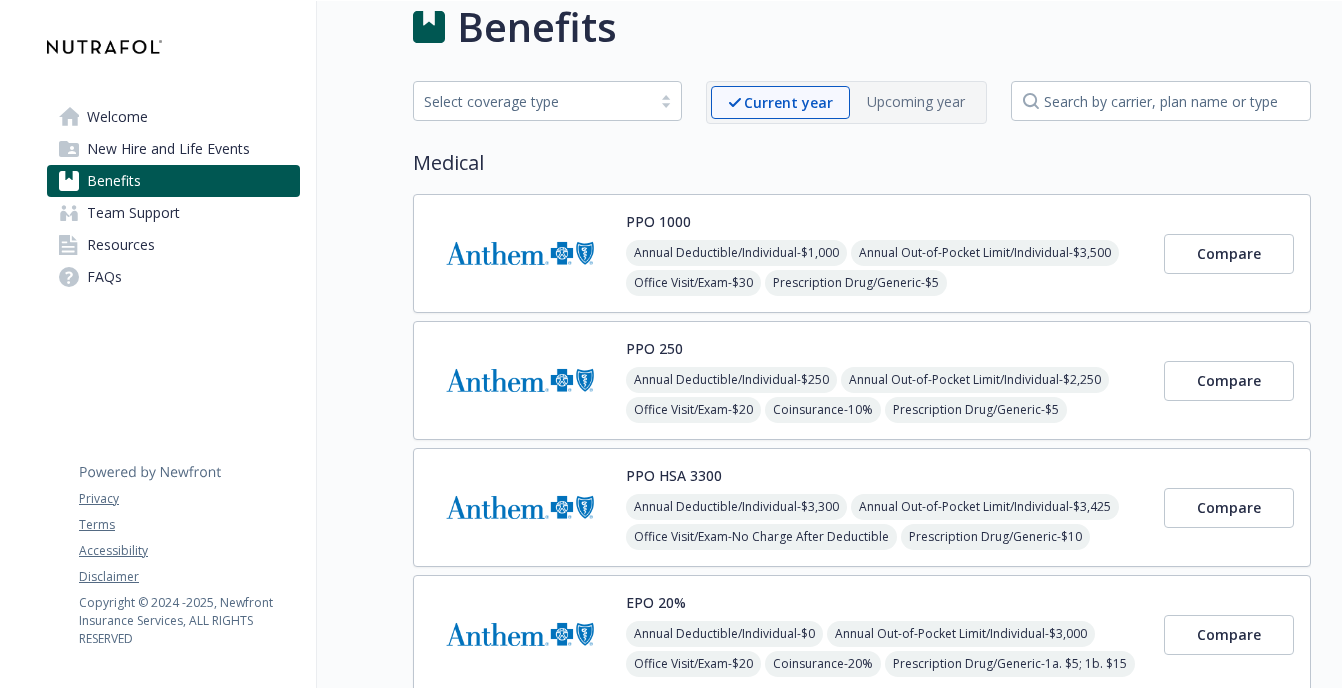 scroll, scrollTop: 0, scrollLeft: 0, axis: both 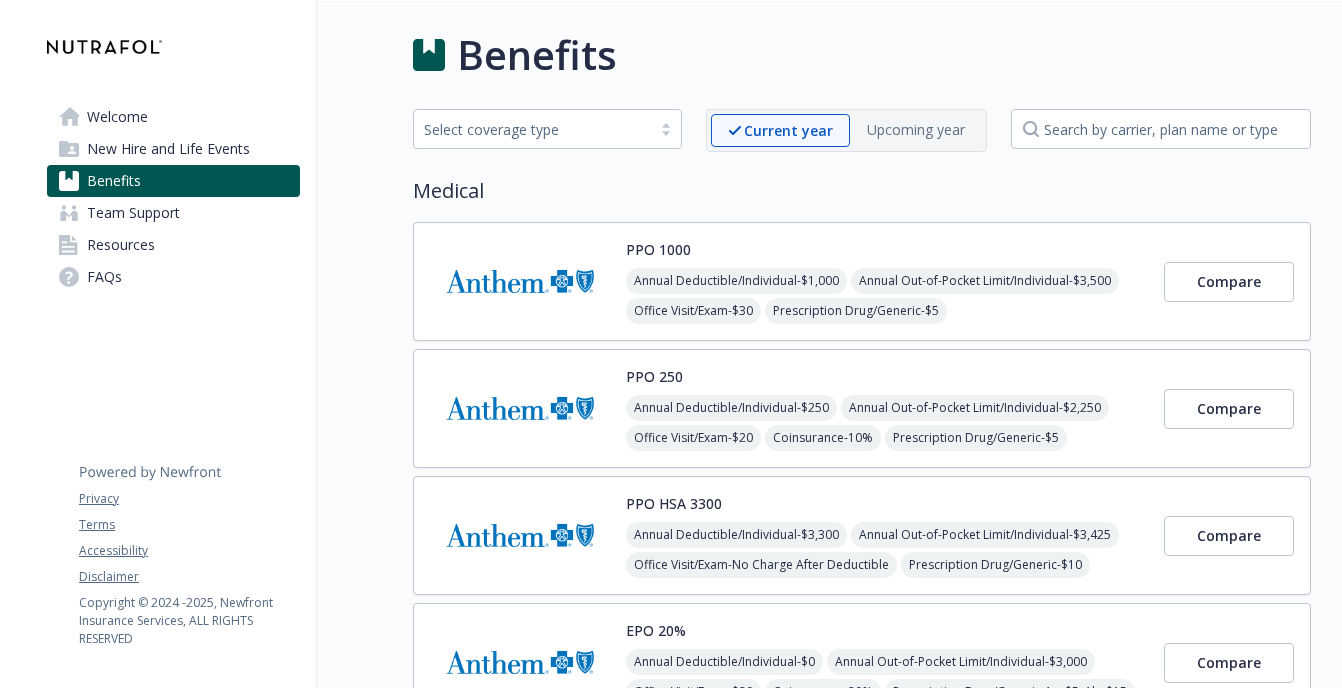 click on "Medical" at bounding box center [862, 191] 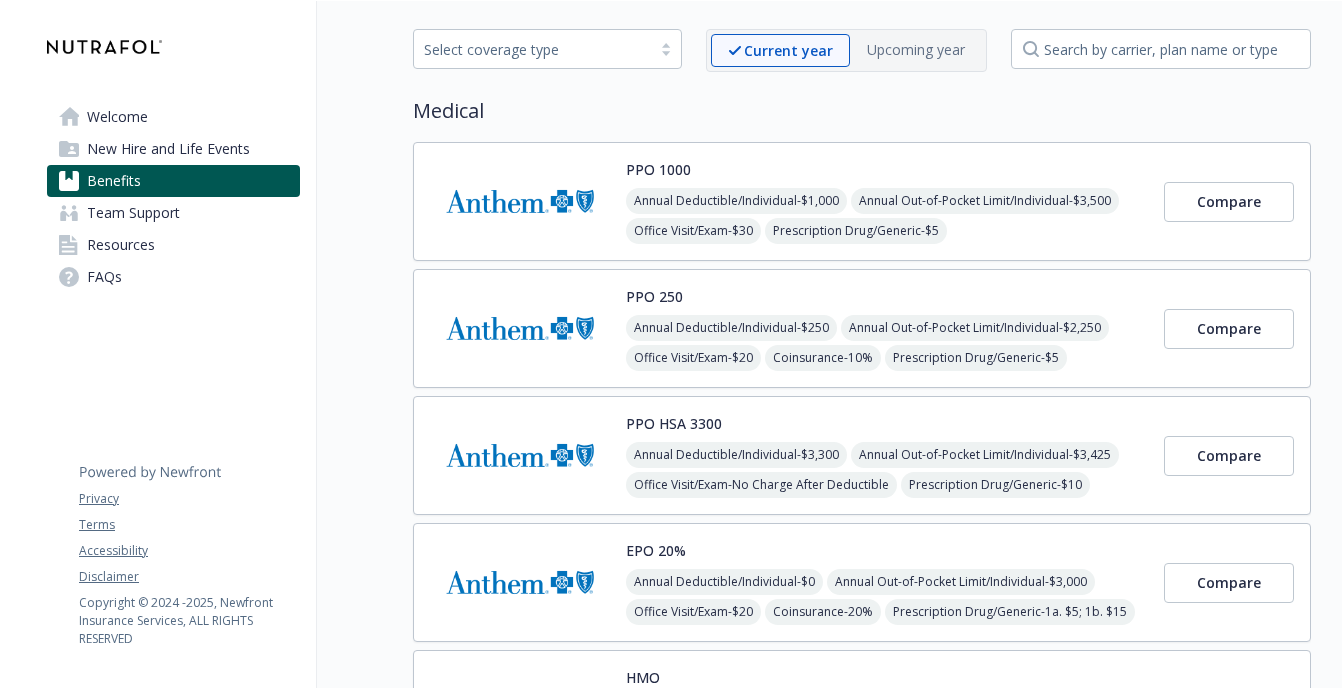 scroll, scrollTop: 82, scrollLeft: 0, axis: vertical 